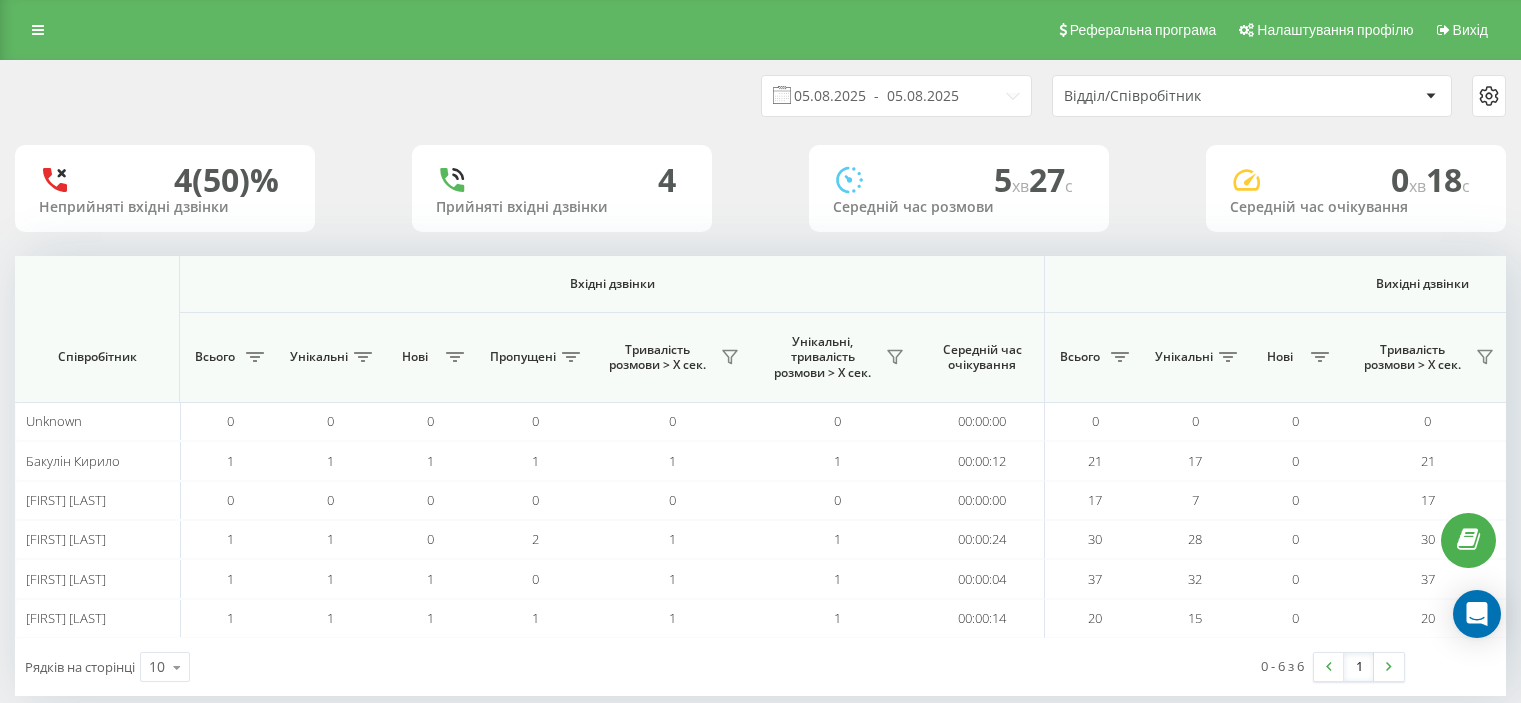 scroll, scrollTop: 30, scrollLeft: 0, axis: vertical 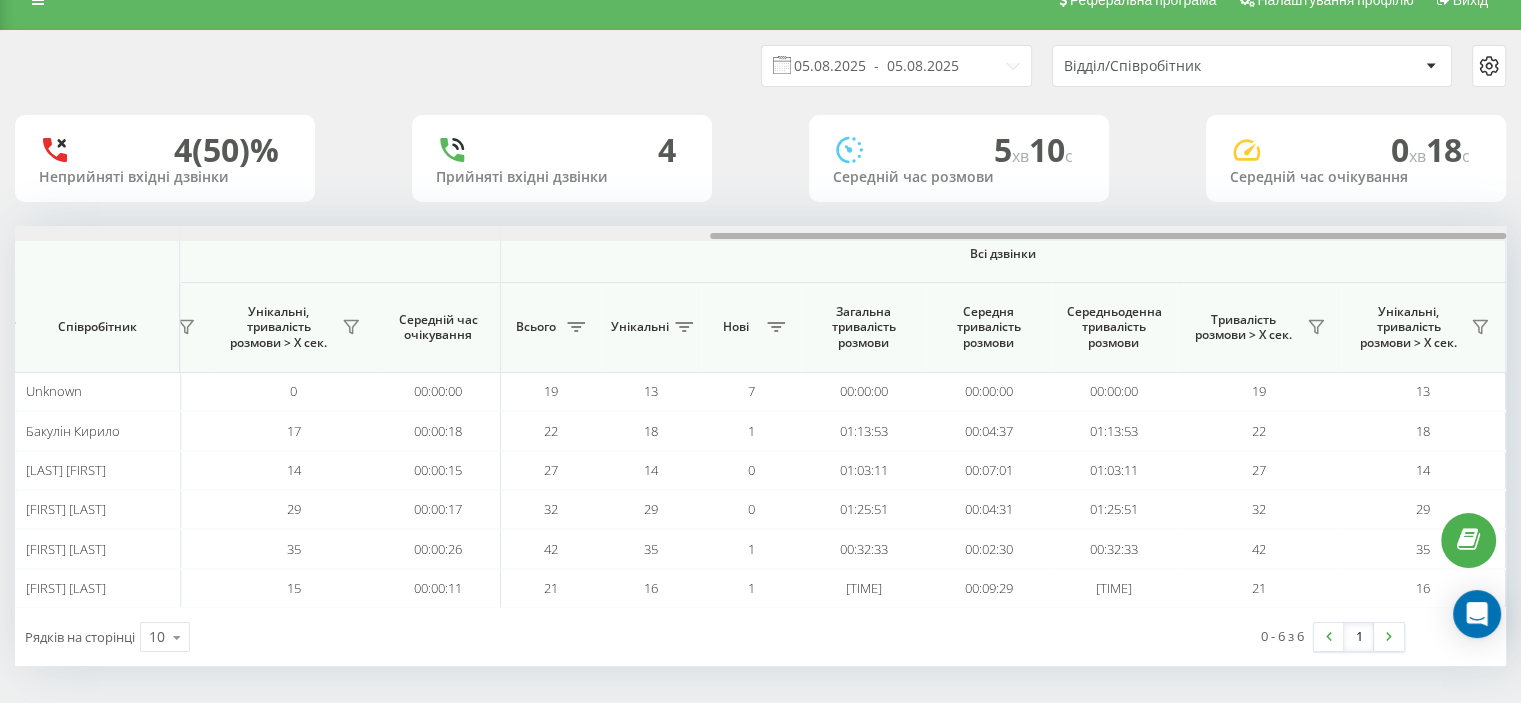drag, startPoint x: 314, startPoint y: 238, endPoint x: 929, endPoint y: 71, distance: 637.27075 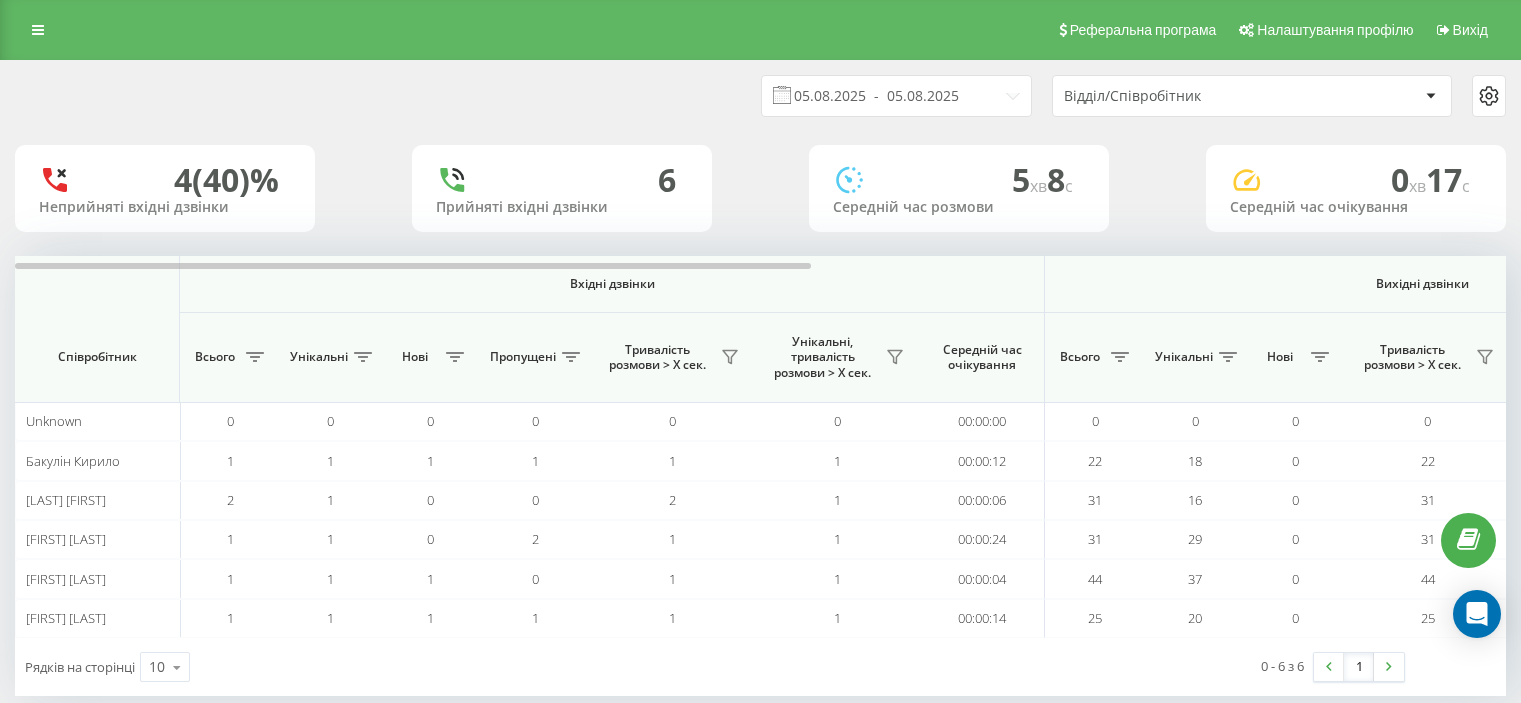 scroll, scrollTop: 30, scrollLeft: 0, axis: vertical 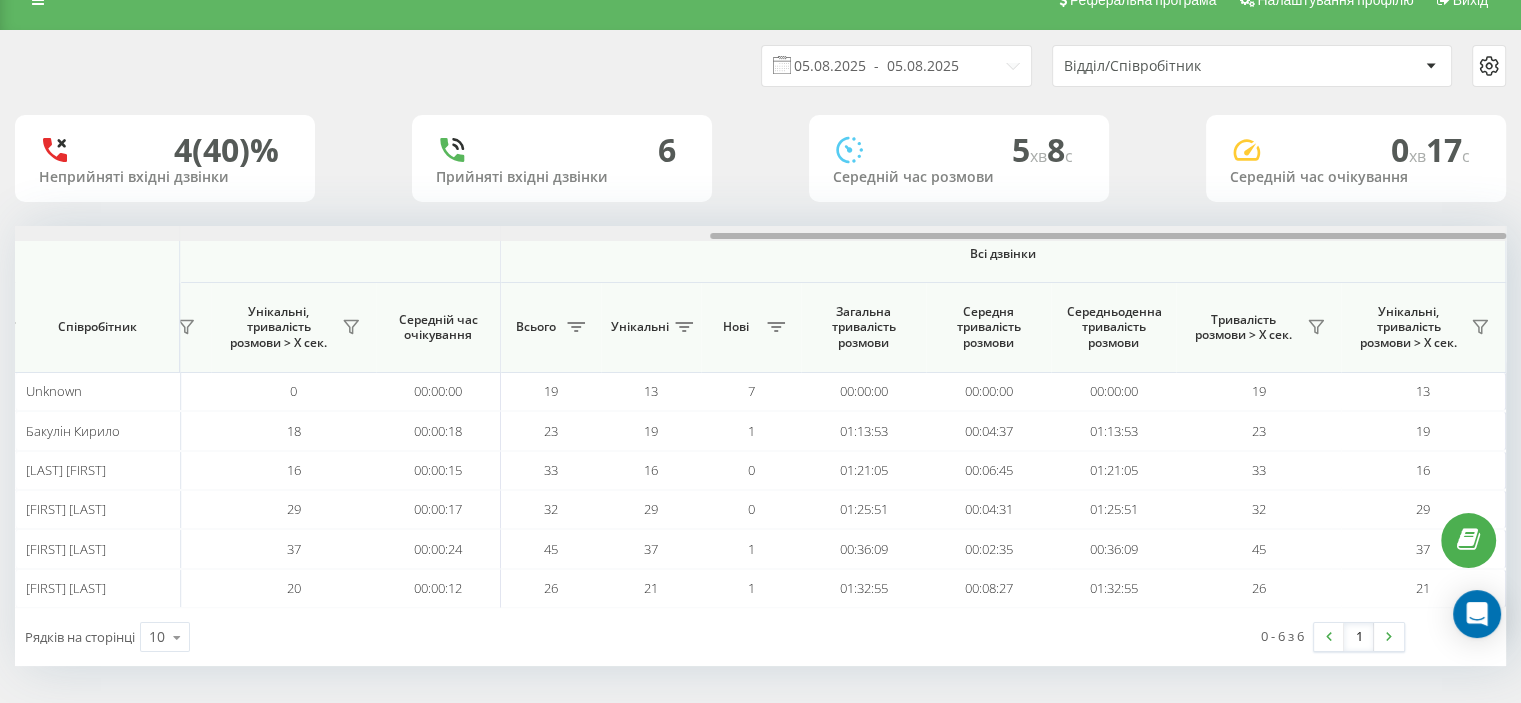 drag, startPoint x: 487, startPoint y: 235, endPoint x: 1218, endPoint y: 212, distance: 731.36176 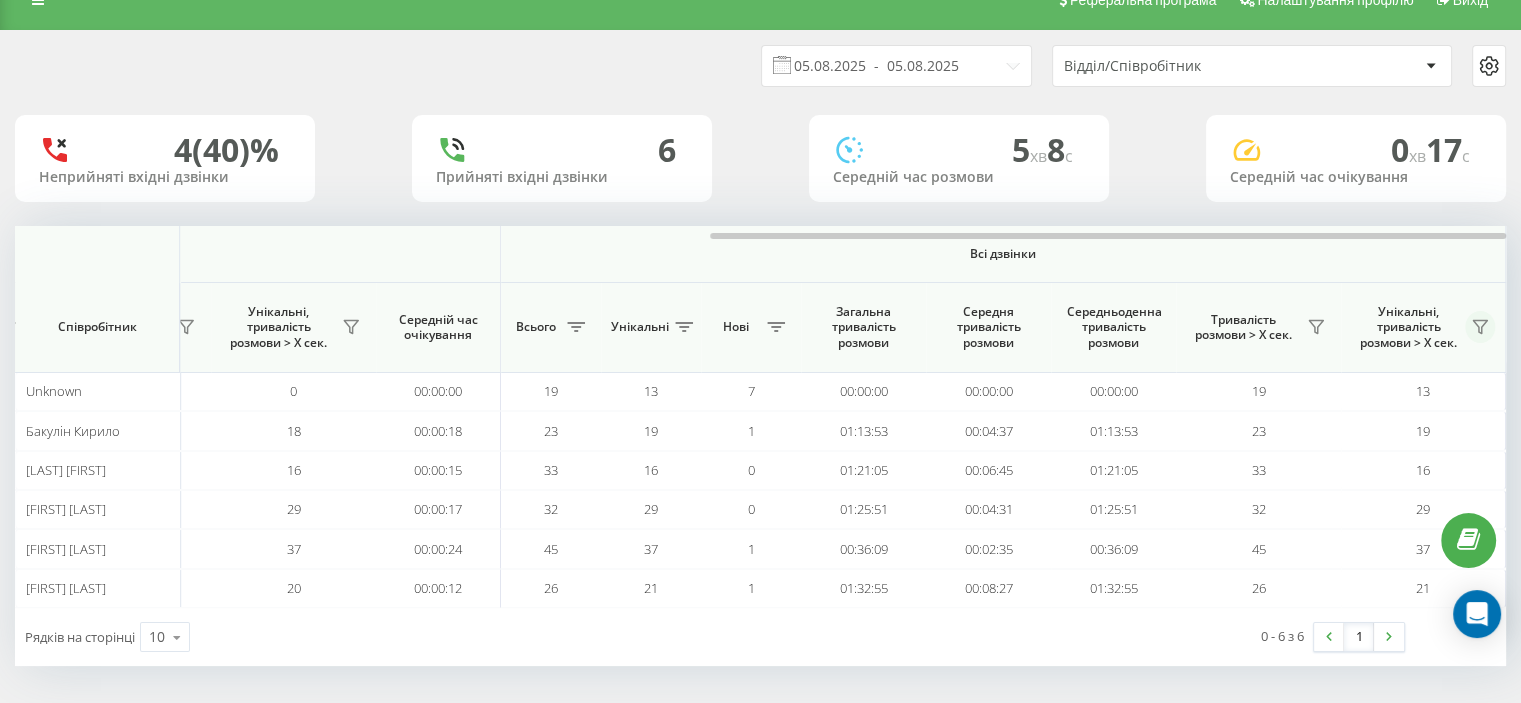 click 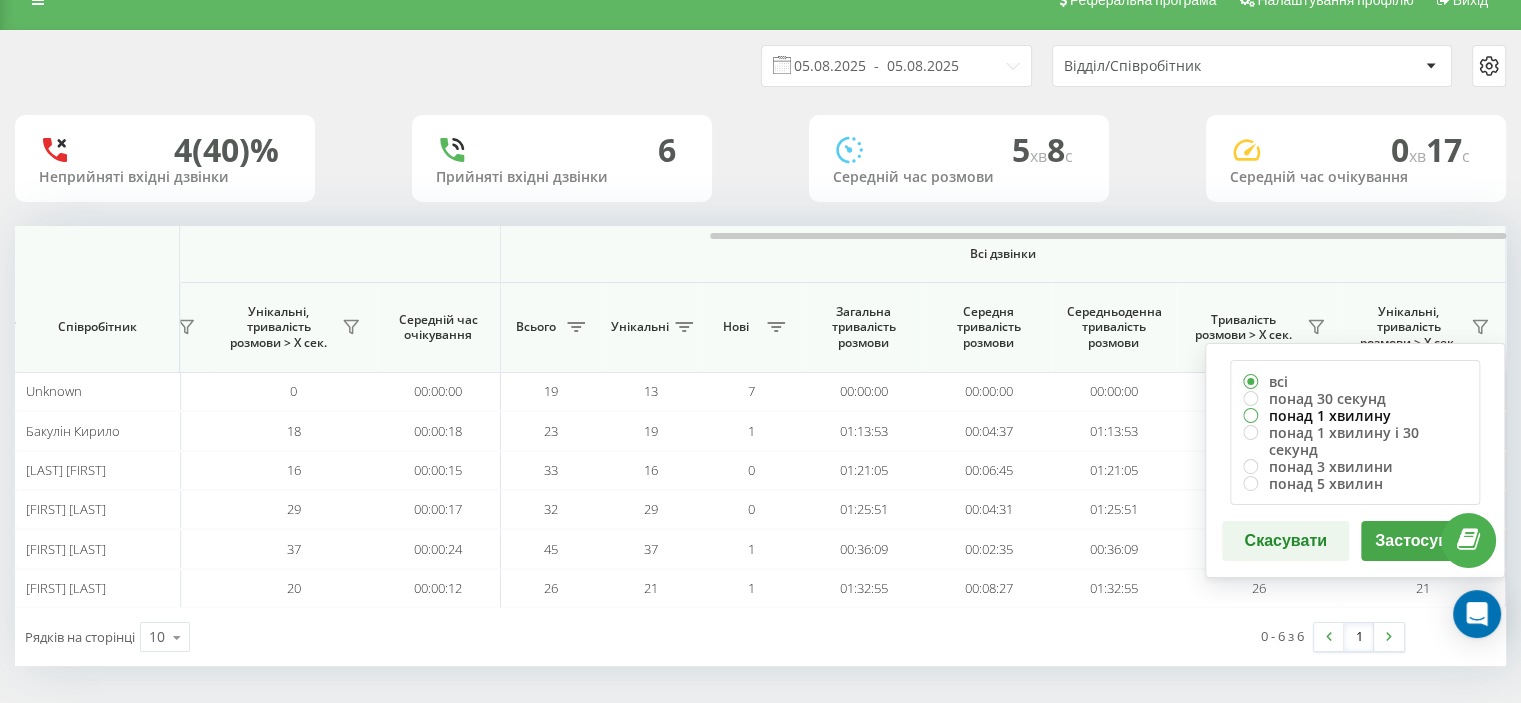 click on "понад 1 хвилину" at bounding box center (1355, 415) 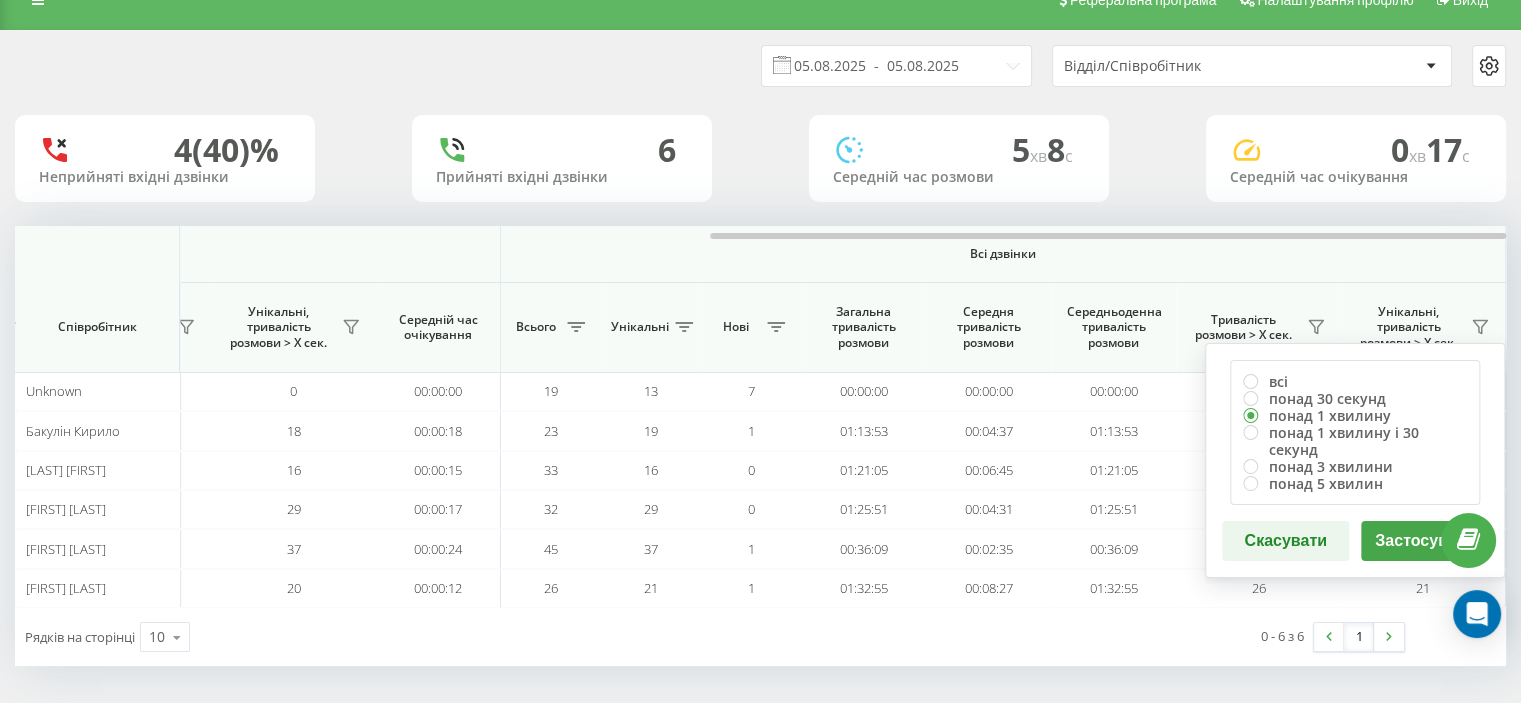 click on "Застосувати" at bounding box center [1424, 541] 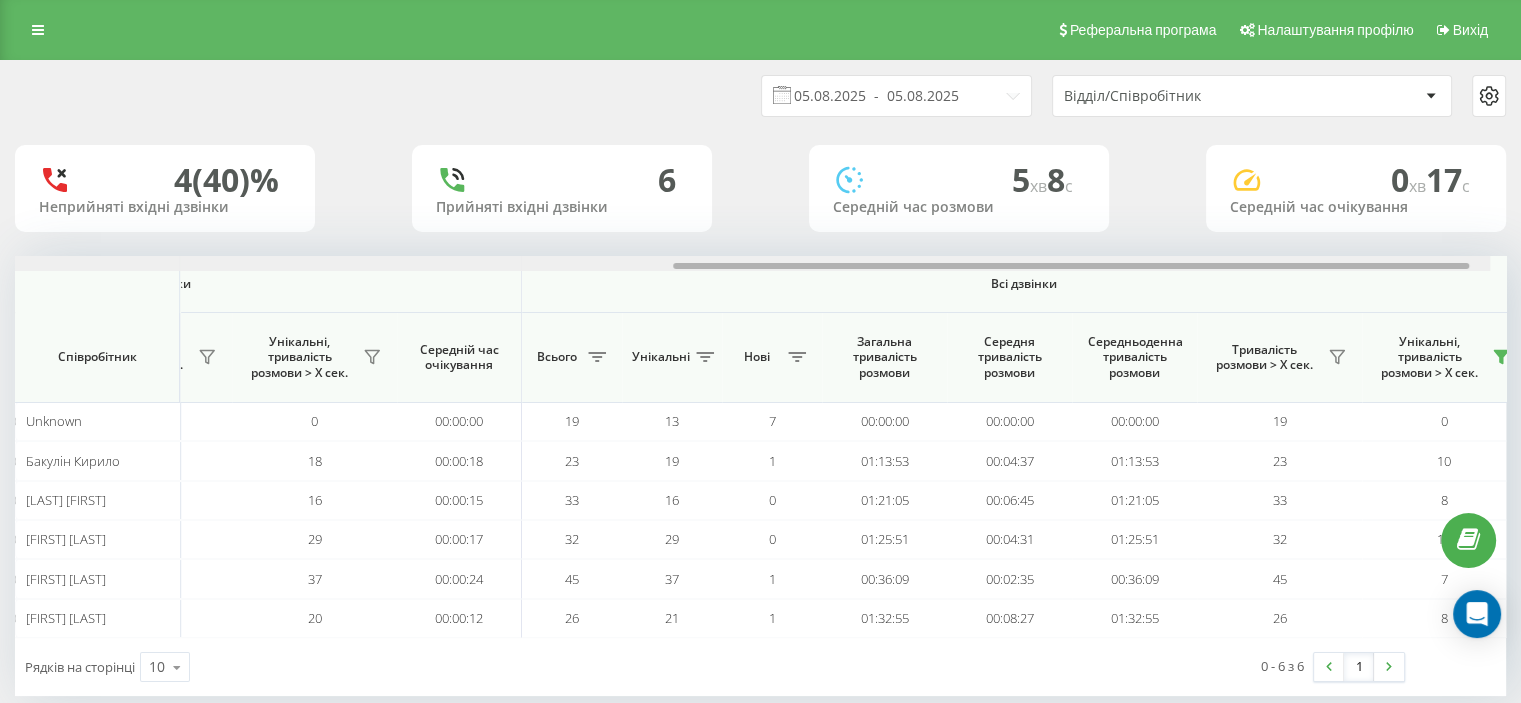scroll, scrollTop: 0, scrollLeft: 1299, axis: horizontal 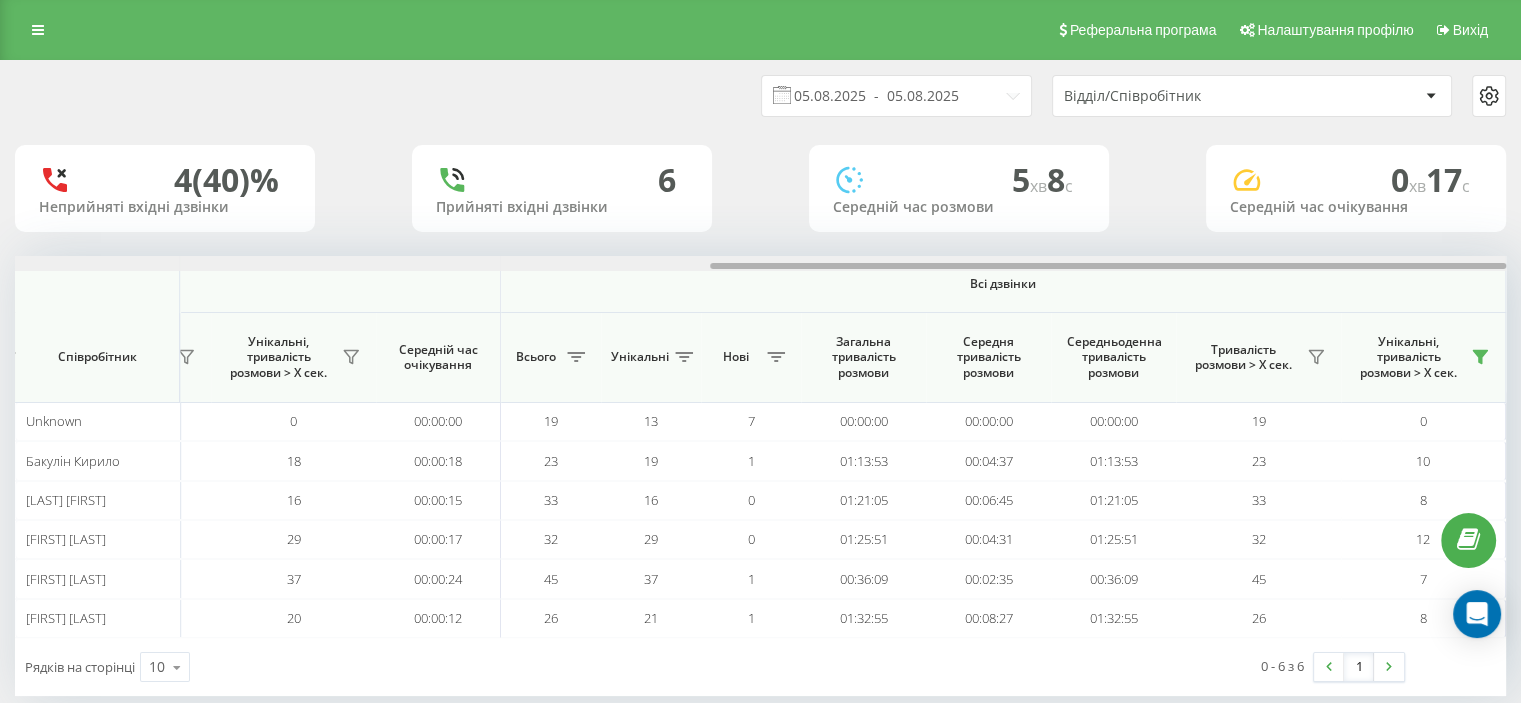 drag, startPoint x: 306, startPoint y: 267, endPoint x: 1164, endPoint y: 232, distance: 858.71356 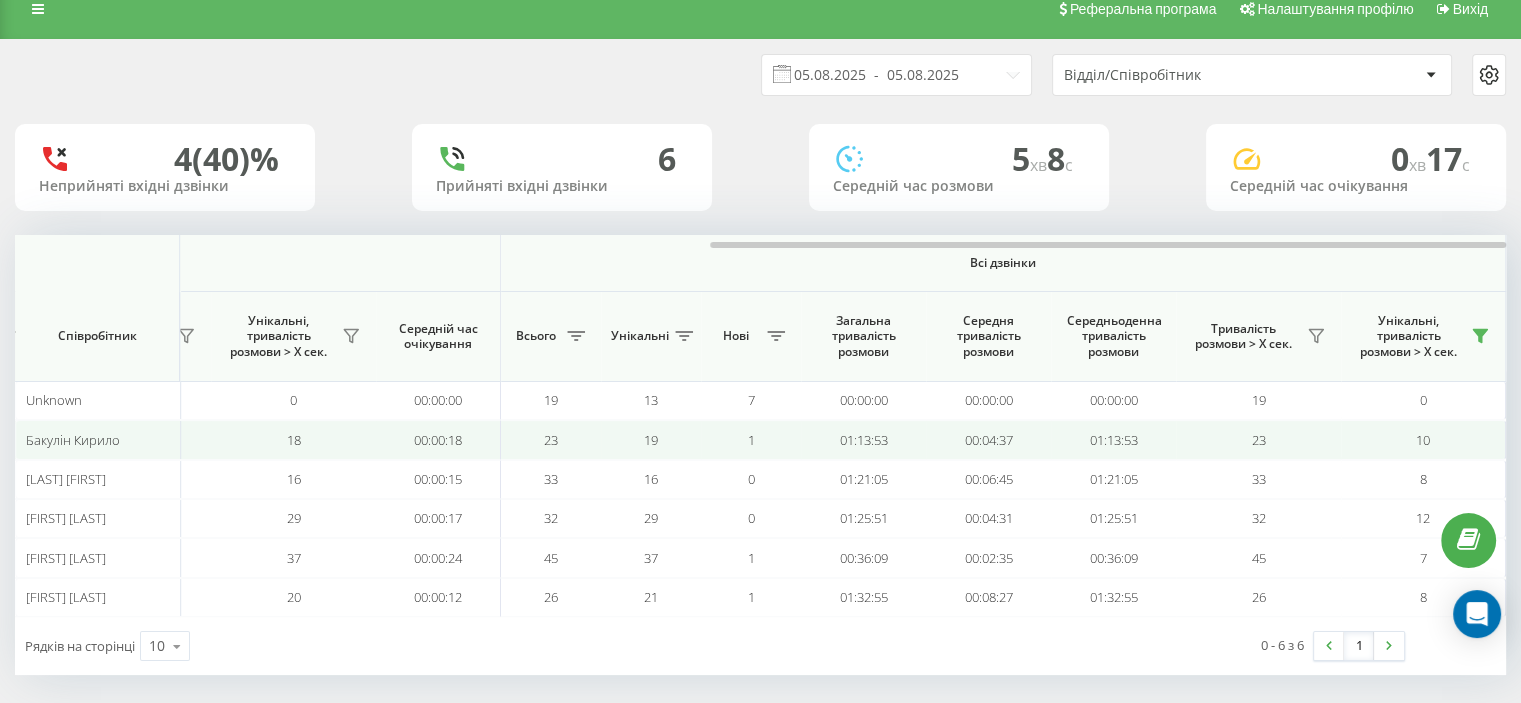 scroll, scrollTop: 30, scrollLeft: 0, axis: vertical 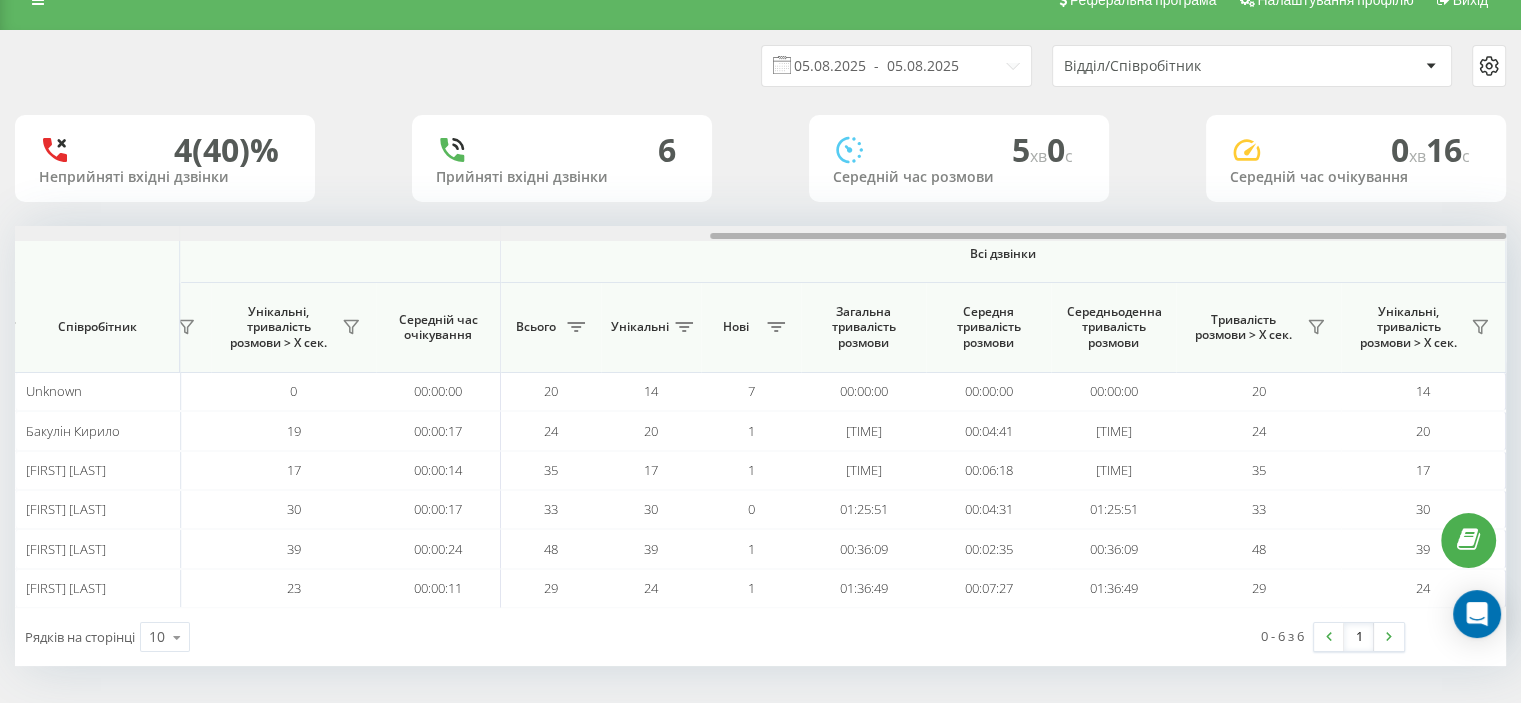 drag, startPoint x: 301, startPoint y: 234, endPoint x: 1141, endPoint y: 239, distance: 840.0149 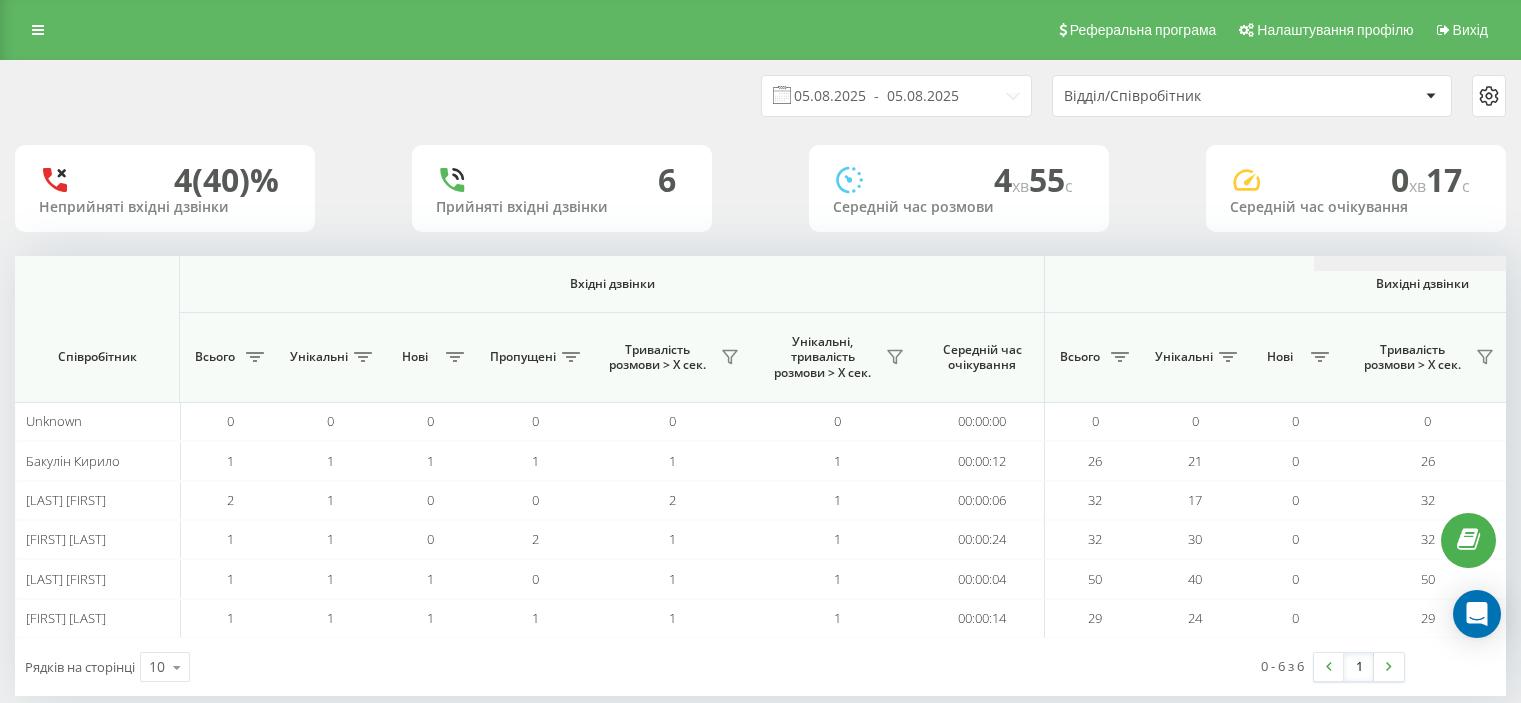 scroll, scrollTop: 30, scrollLeft: 0, axis: vertical 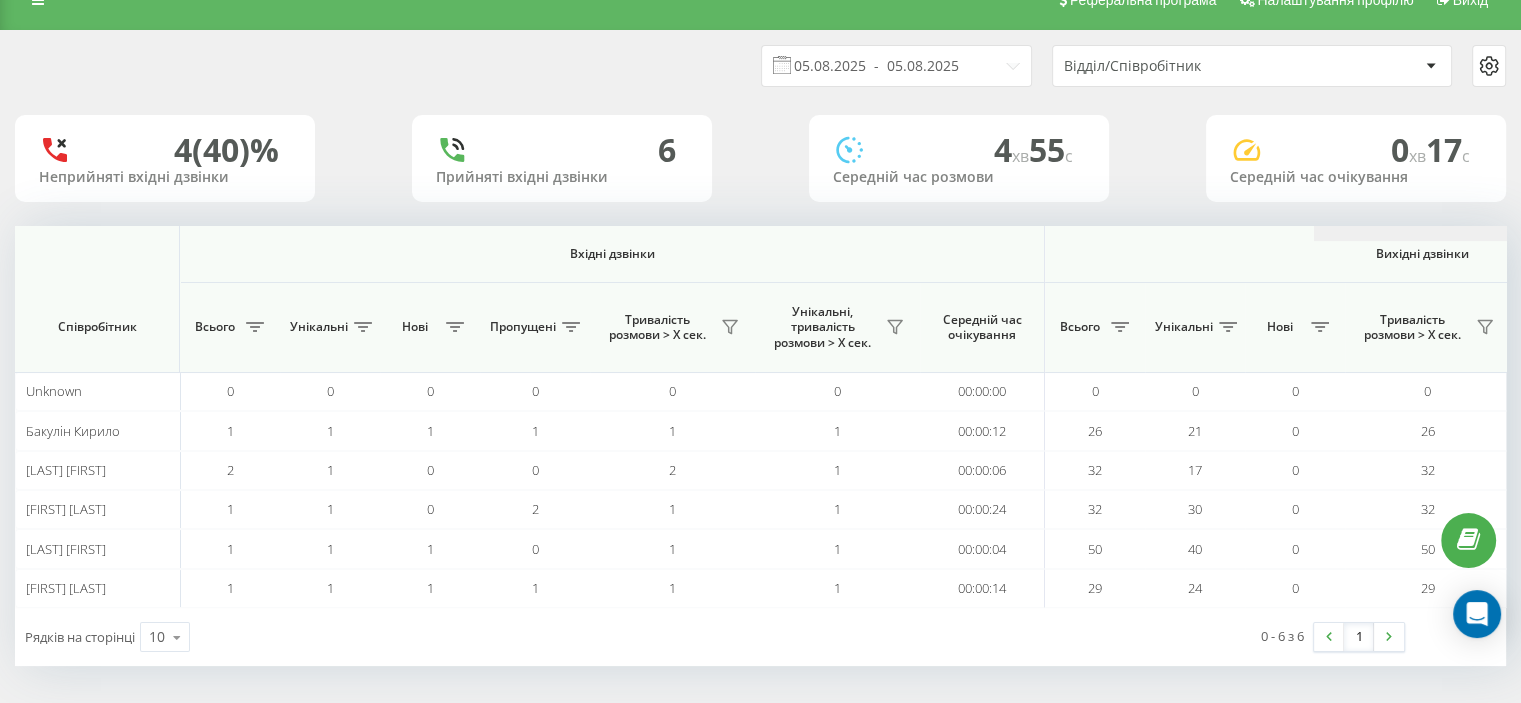 click on "05.08.2025  -  05.08.2025 Відділ/Співробітник 4  (40)% Неприйняті вхідні дзвінки 6 Прийняті вхідні дзвінки 4 хв  55 c Середній час розмови 0 хв  17 c Середній час очікування Вхідні дзвінки Вихідні дзвінки Всі дзвінки Співробітник Всього Унікальні Нові Пропущені Тривалість розмови > Х сек. Унікальні, тривалість розмови > Х сек. Середній час очікування Всього Унікальні Нові Тривалість розмови > Х сек. Унікальні, тривалість розмови > Х сек. Середній час очікування Всього Унікальні Нові Загальна тривалість розмови Середня тривалість розмови Середньоденна тривалість розмови 0 0 0" at bounding box center (760, 348) 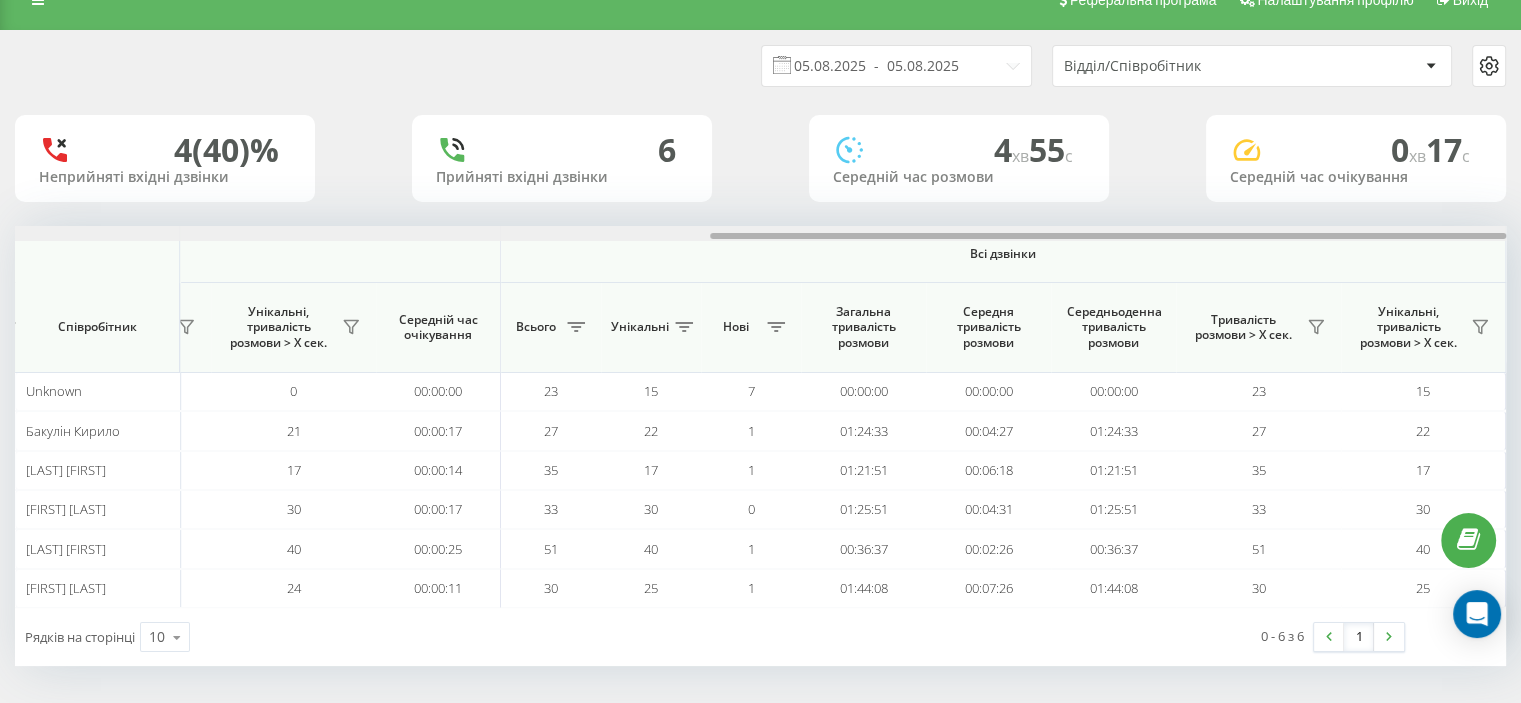 scroll, scrollTop: 0, scrollLeft: 0, axis: both 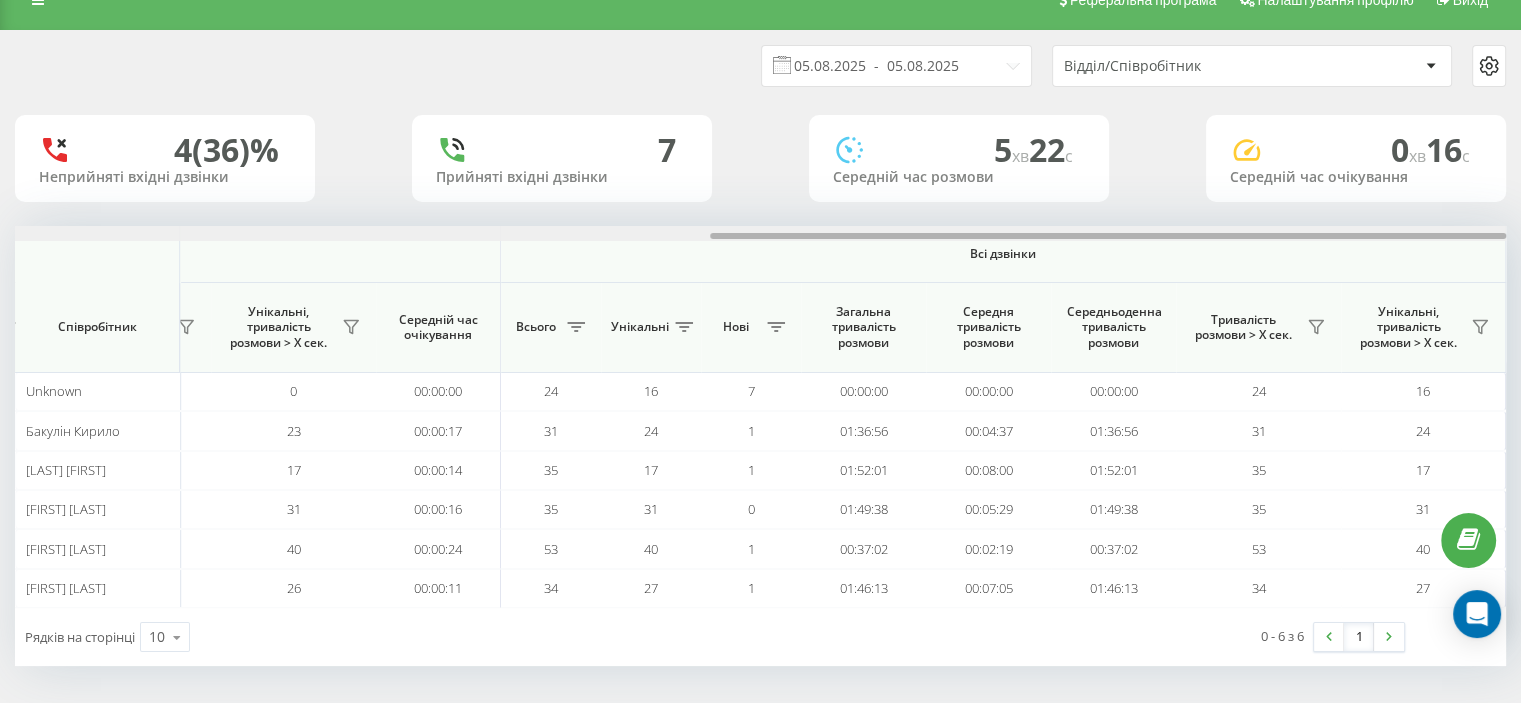 drag, startPoint x: 516, startPoint y: 236, endPoint x: 1320, endPoint y: 166, distance: 807.0415 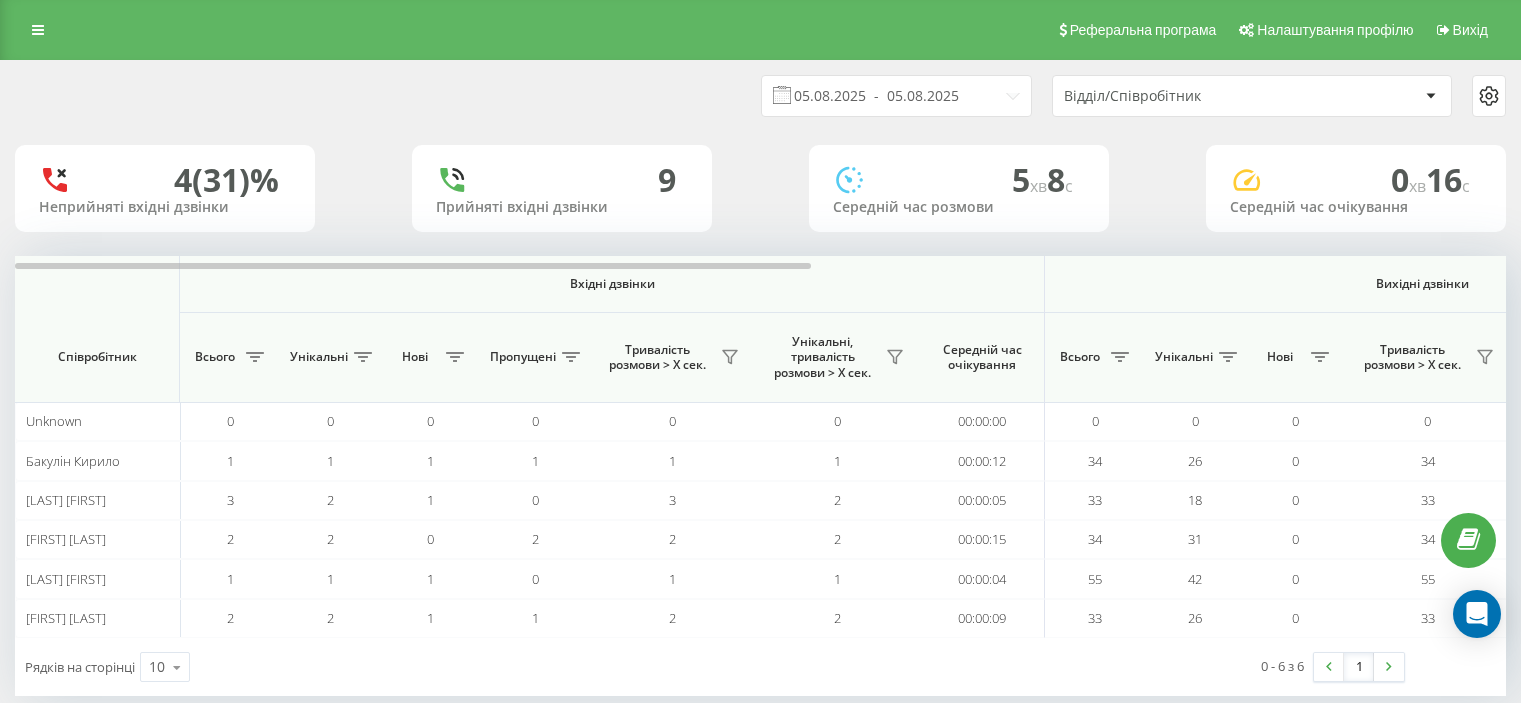 scroll, scrollTop: 30, scrollLeft: 0, axis: vertical 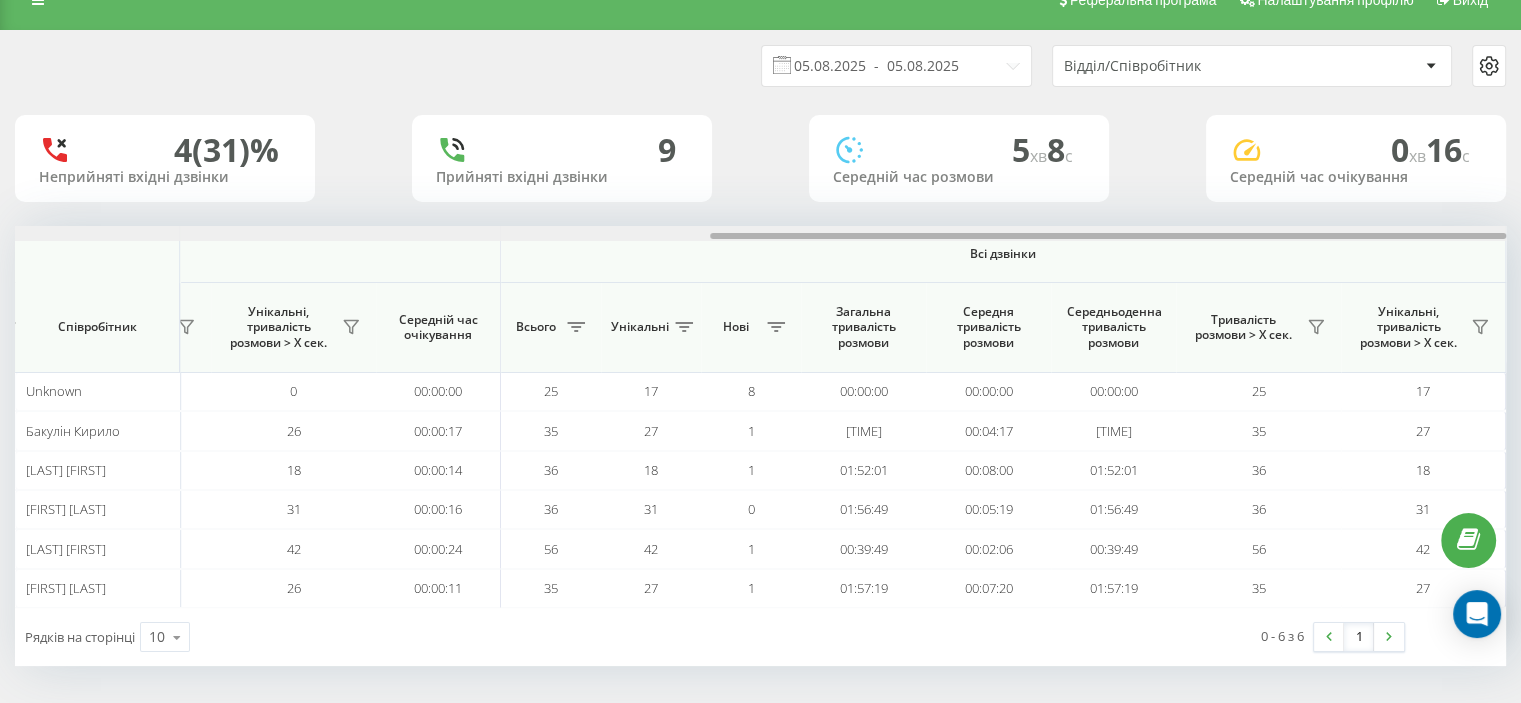 drag, startPoint x: 326, startPoint y: 235, endPoint x: 1067, endPoint y: 195, distance: 742.07886 